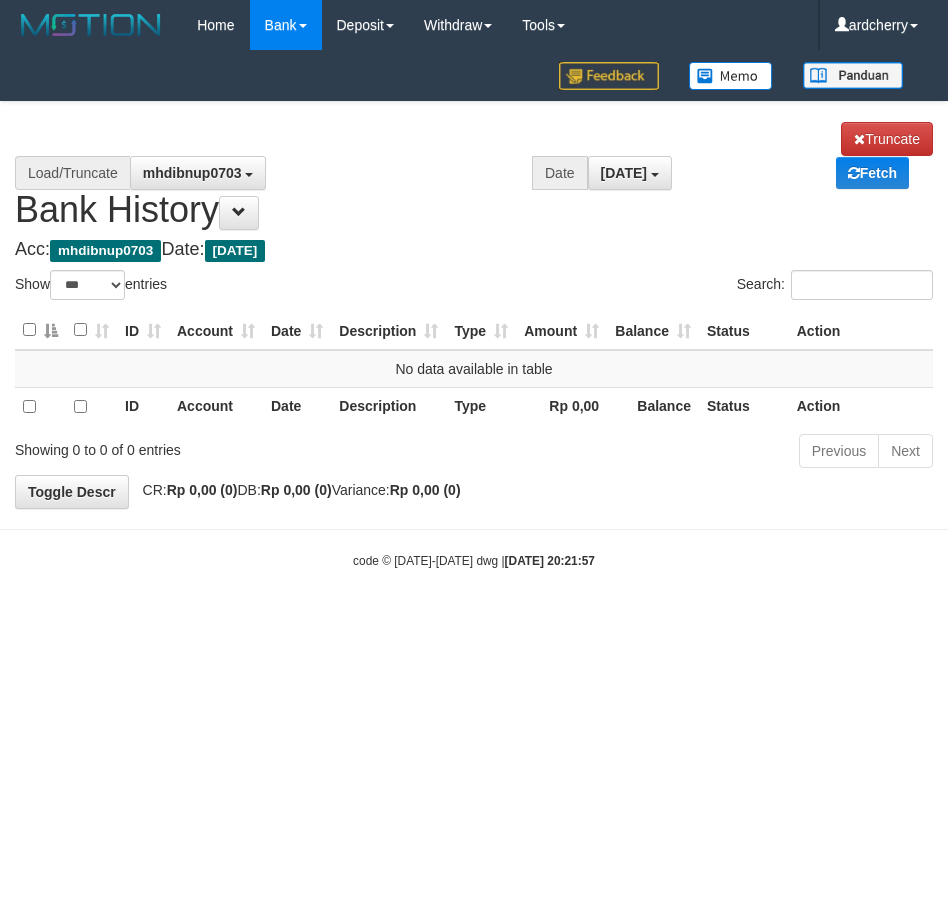 select on "***" 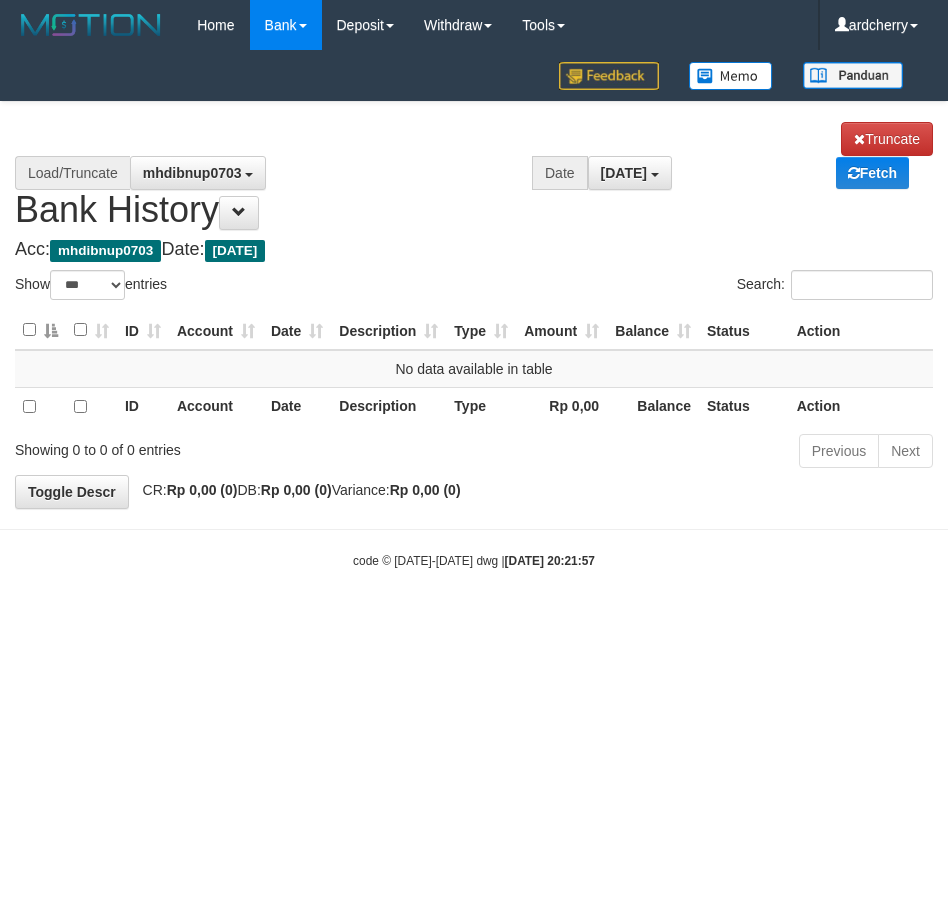 scroll, scrollTop: 0, scrollLeft: 0, axis: both 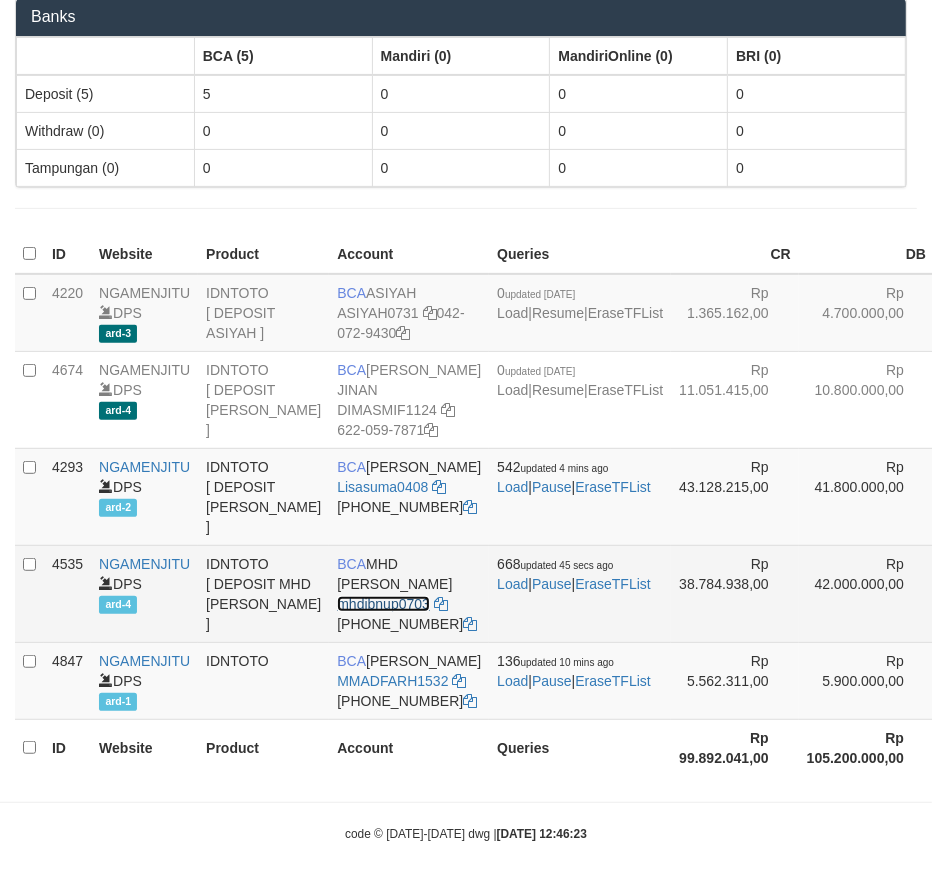 click on "mhdibnup0703" at bounding box center (383, 604) 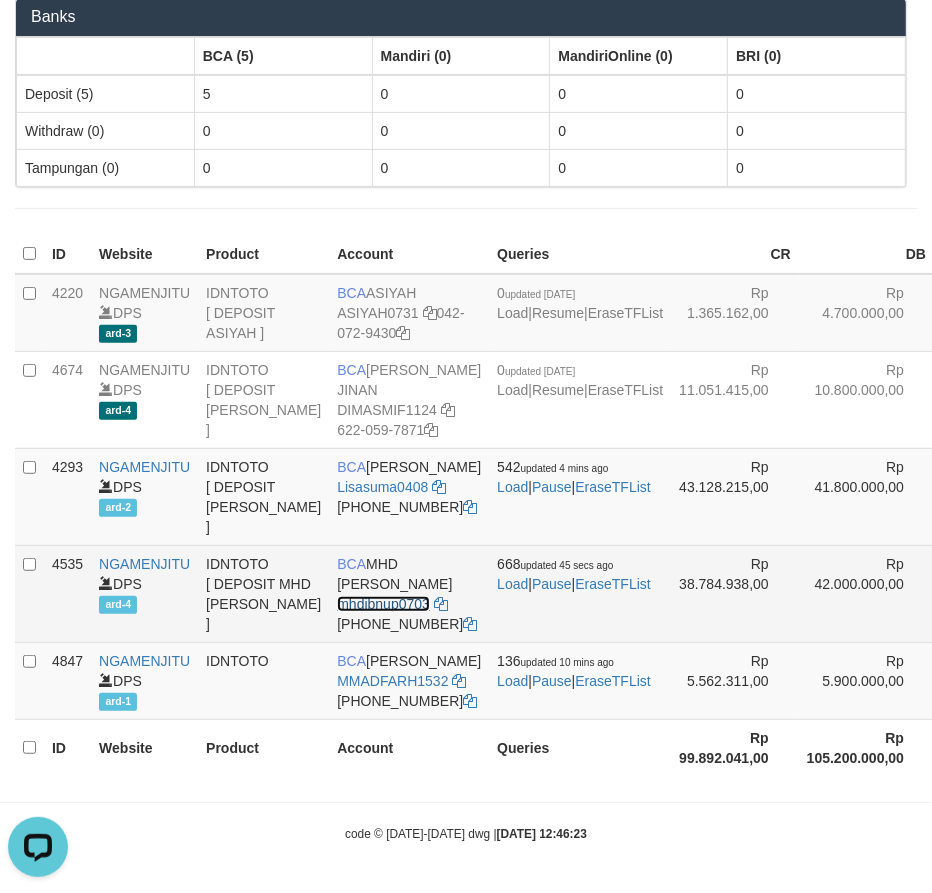 scroll, scrollTop: 0, scrollLeft: 0, axis: both 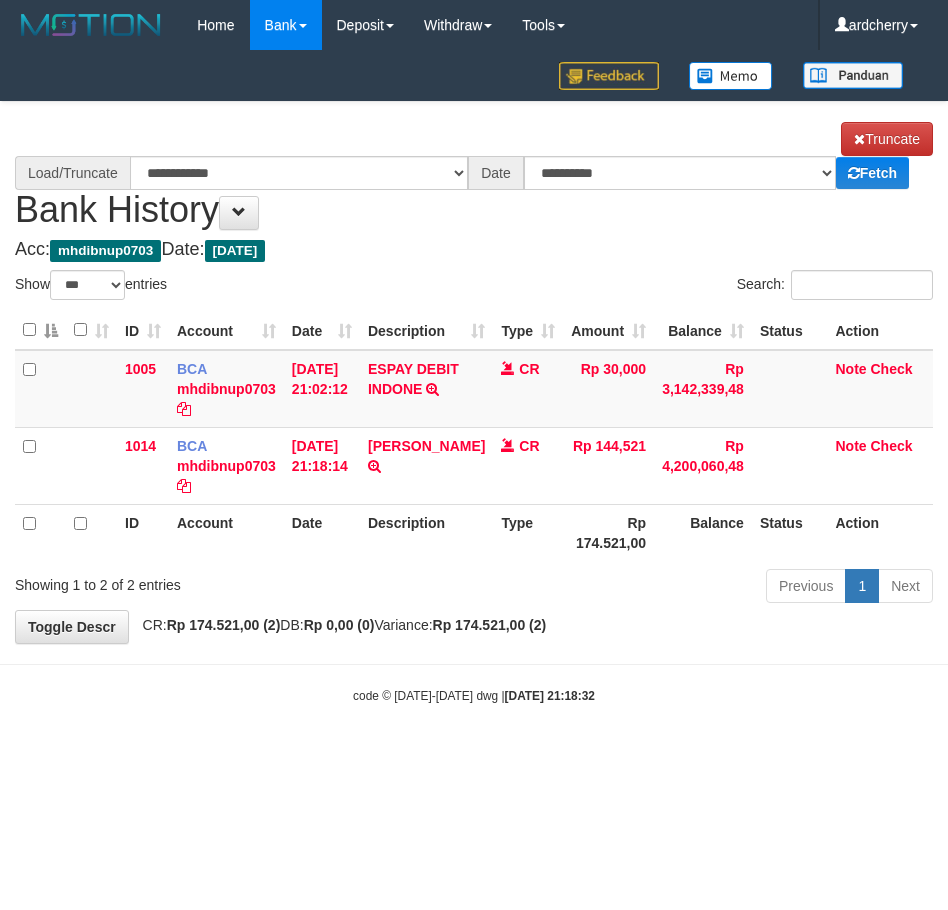 select on "***" 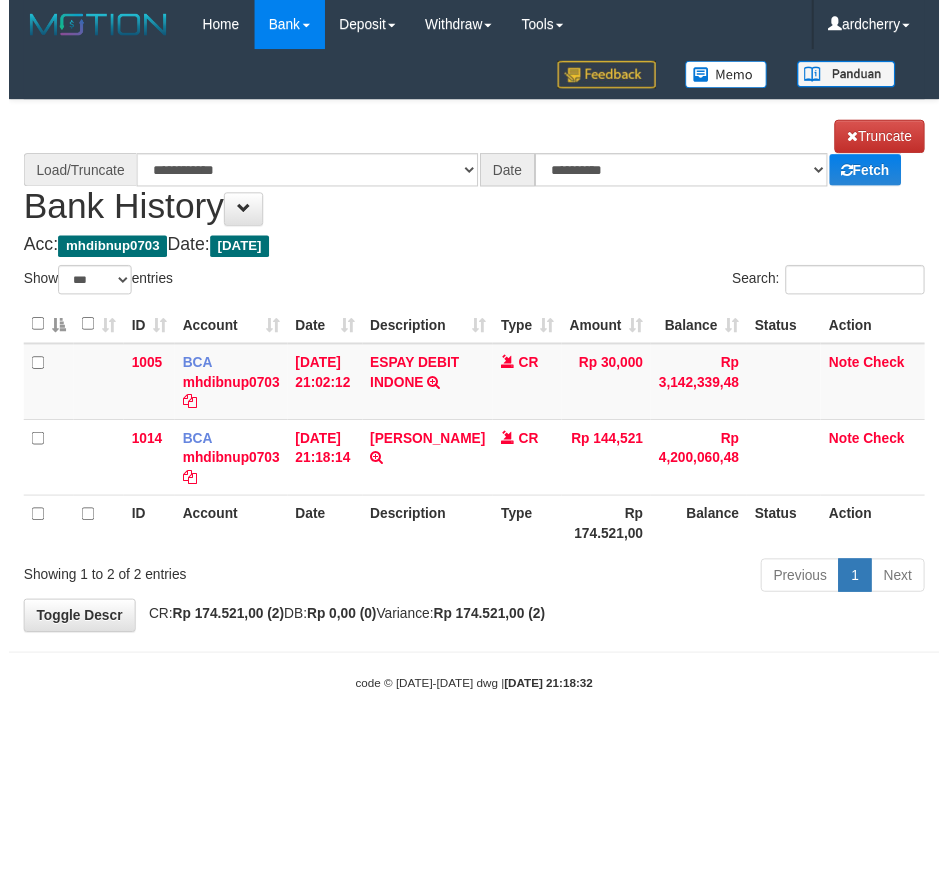 scroll, scrollTop: 0, scrollLeft: 0, axis: both 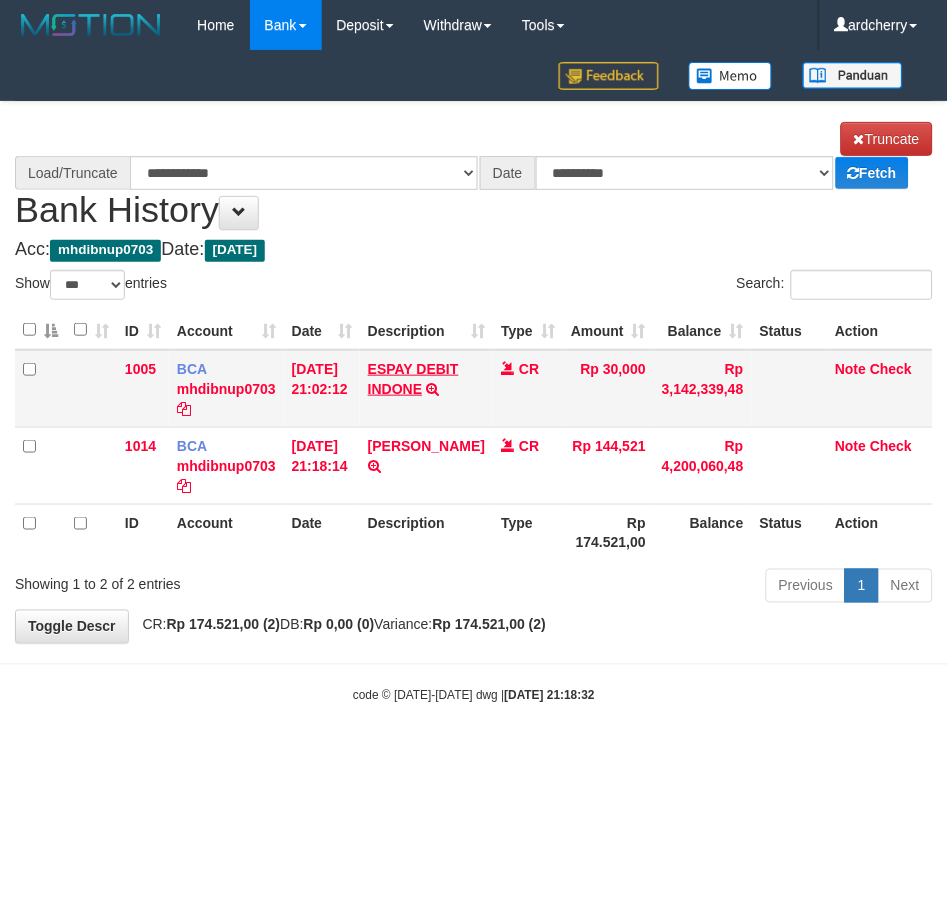select on "****" 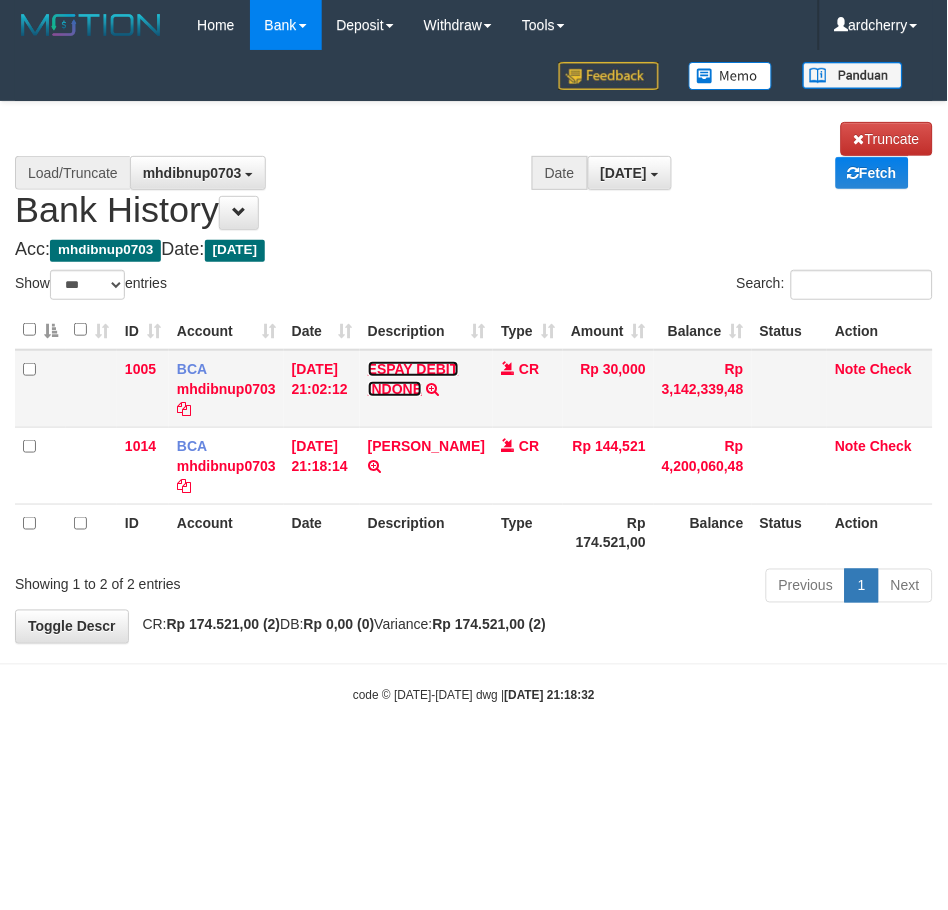 click on "ESPAY DEBIT INDONE" at bounding box center [413, 379] 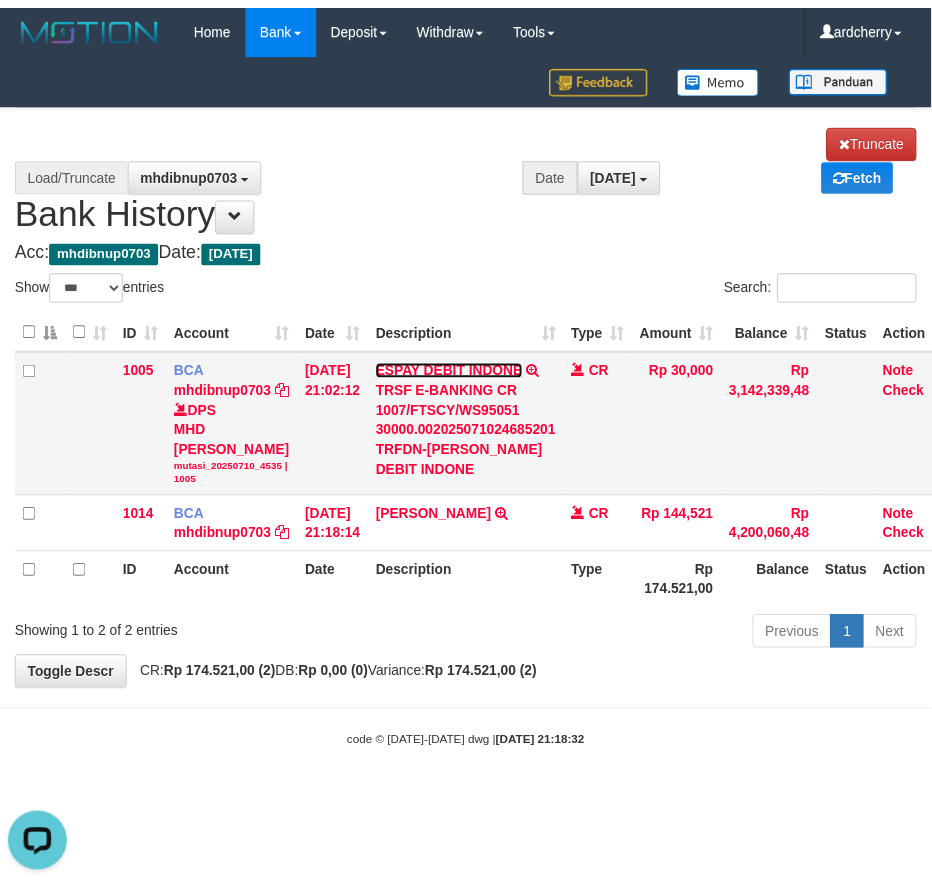 scroll, scrollTop: 0, scrollLeft: 0, axis: both 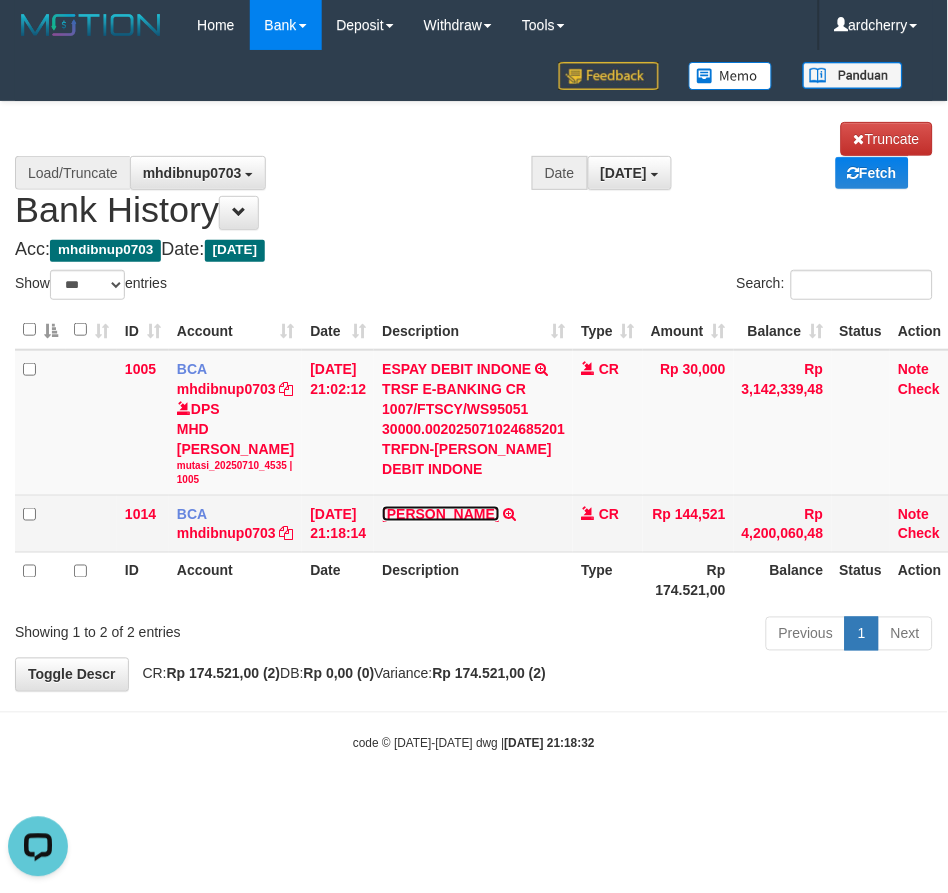 click on "ANDRI AHMAD" at bounding box center [440, 514] 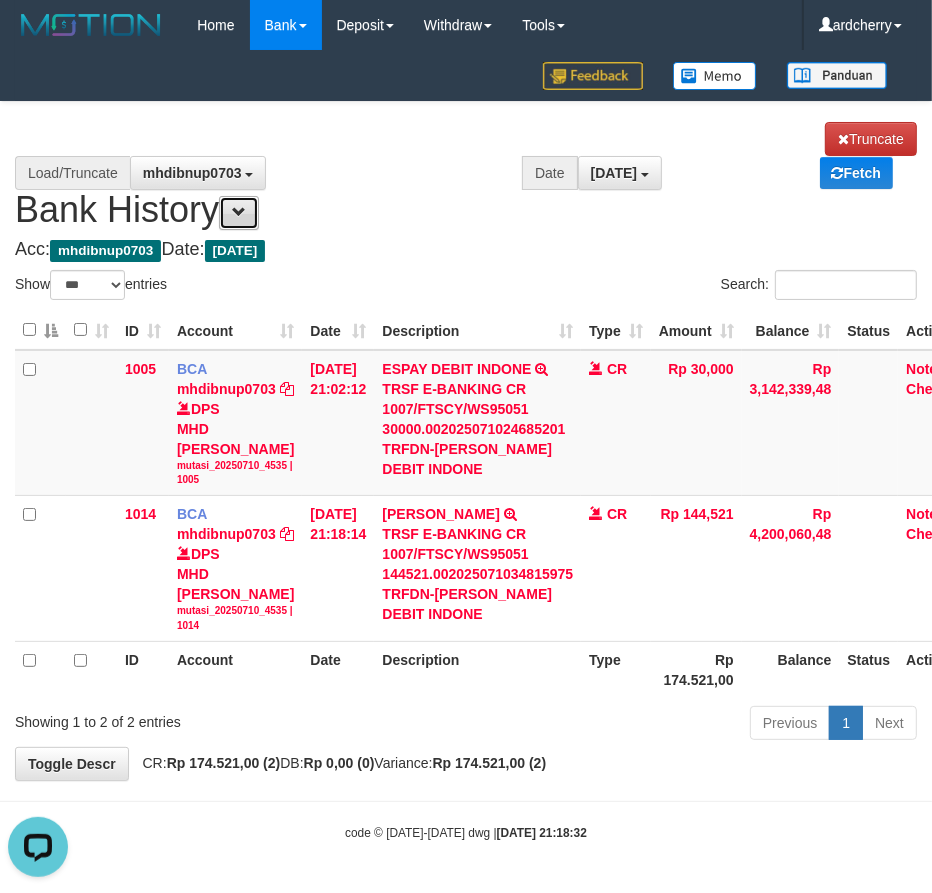 click at bounding box center [239, 212] 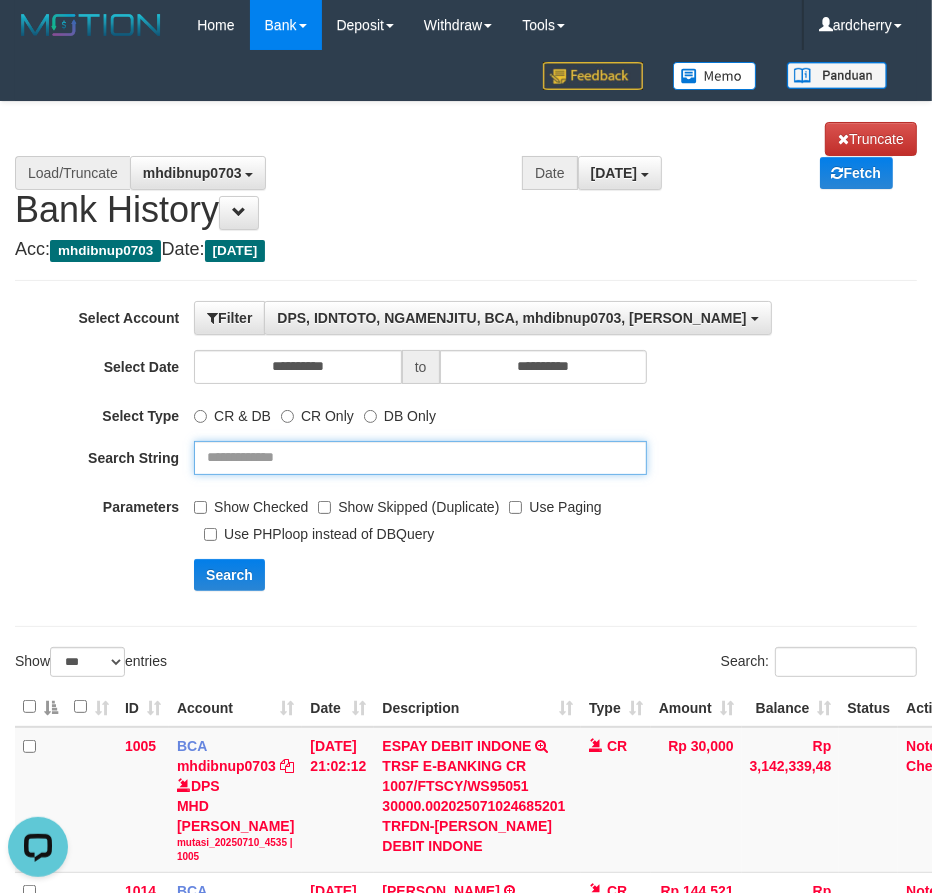 click at bounding box center (420, 458) 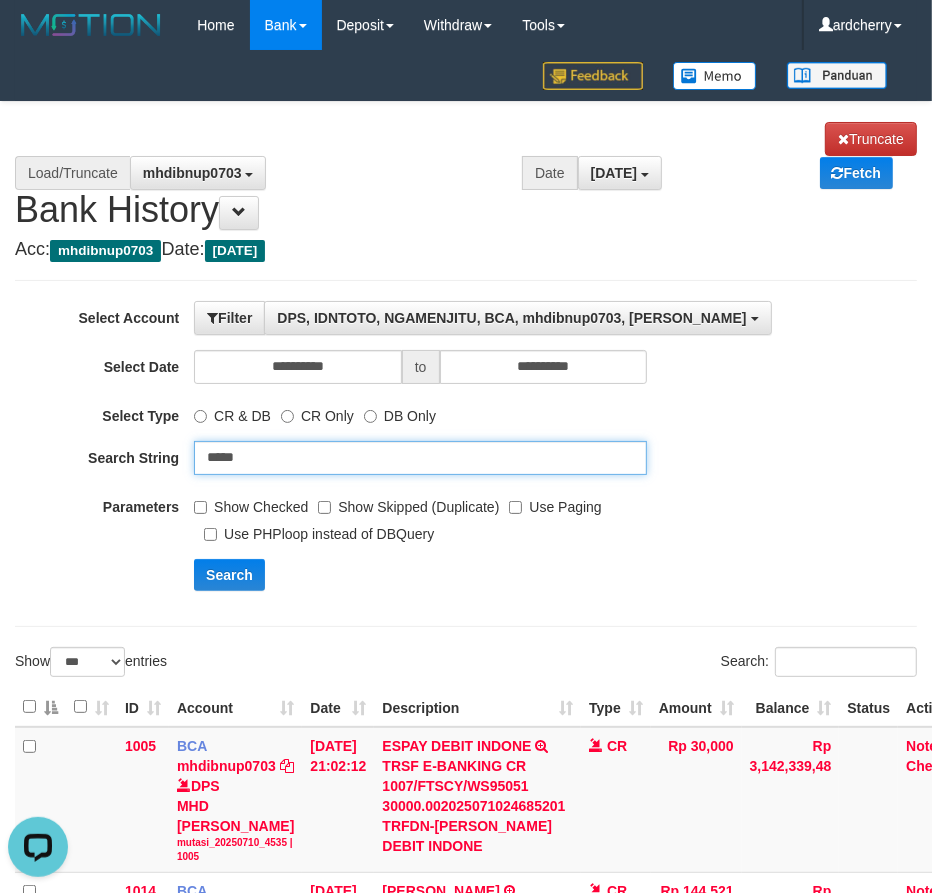 type on "*****" 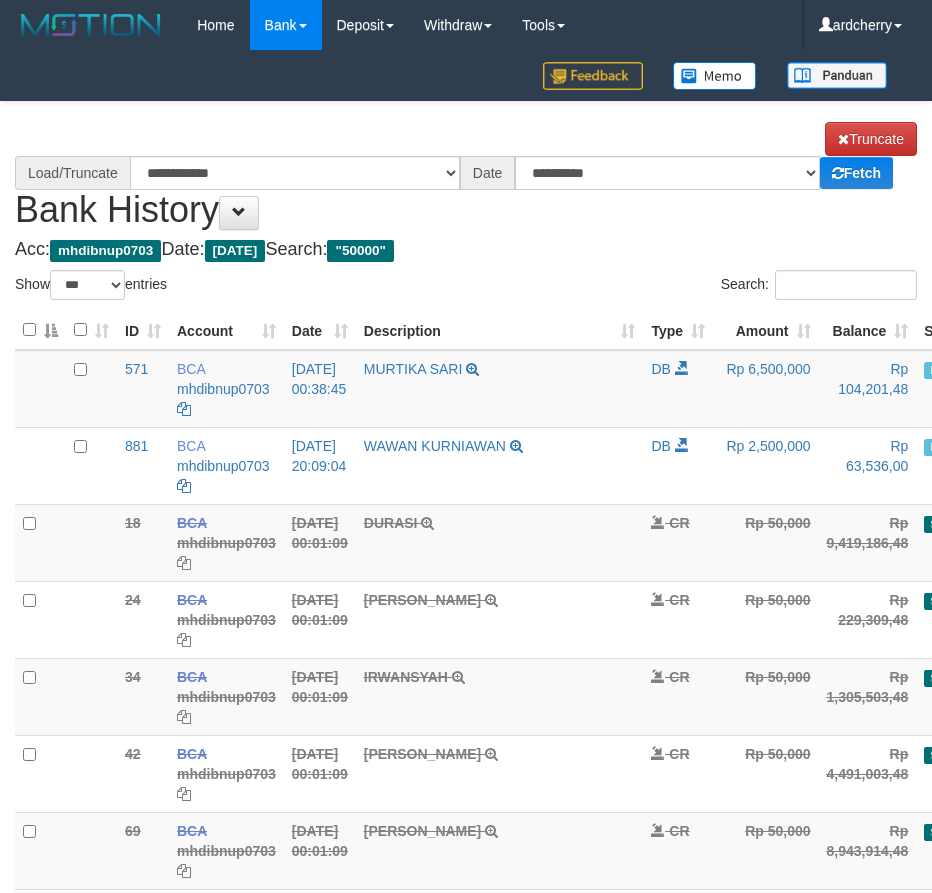 select on "***" 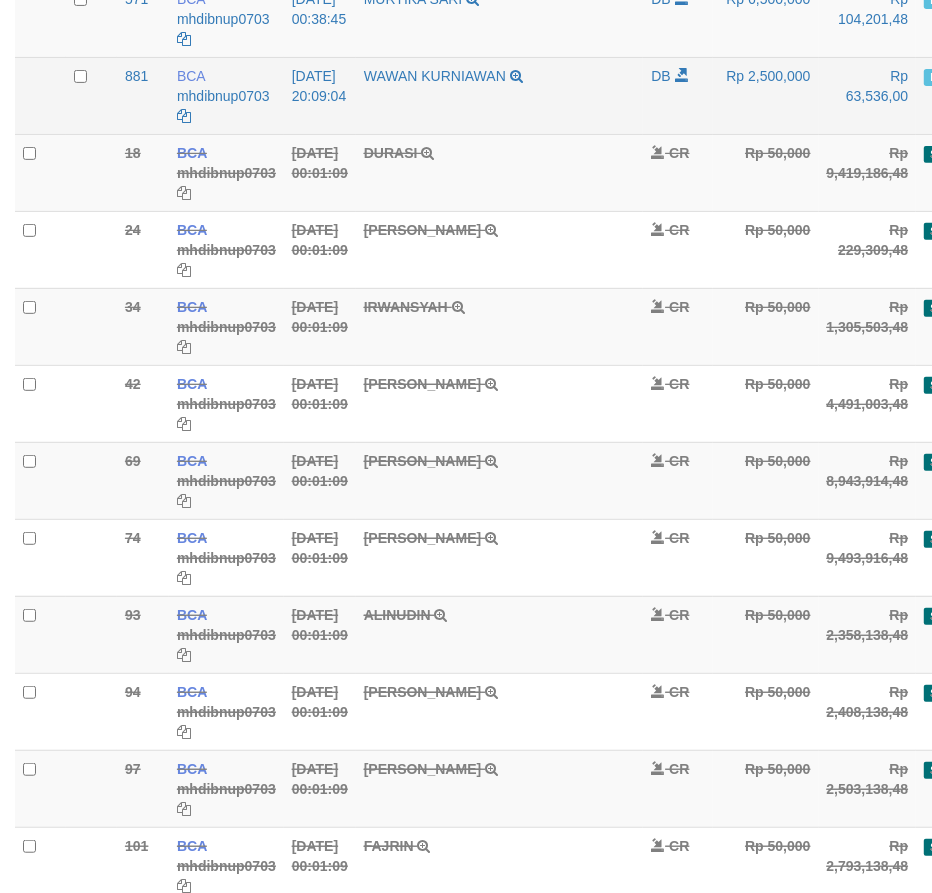 scroll, scrollTop: 555, scrollLeft: 0, axis: vertical 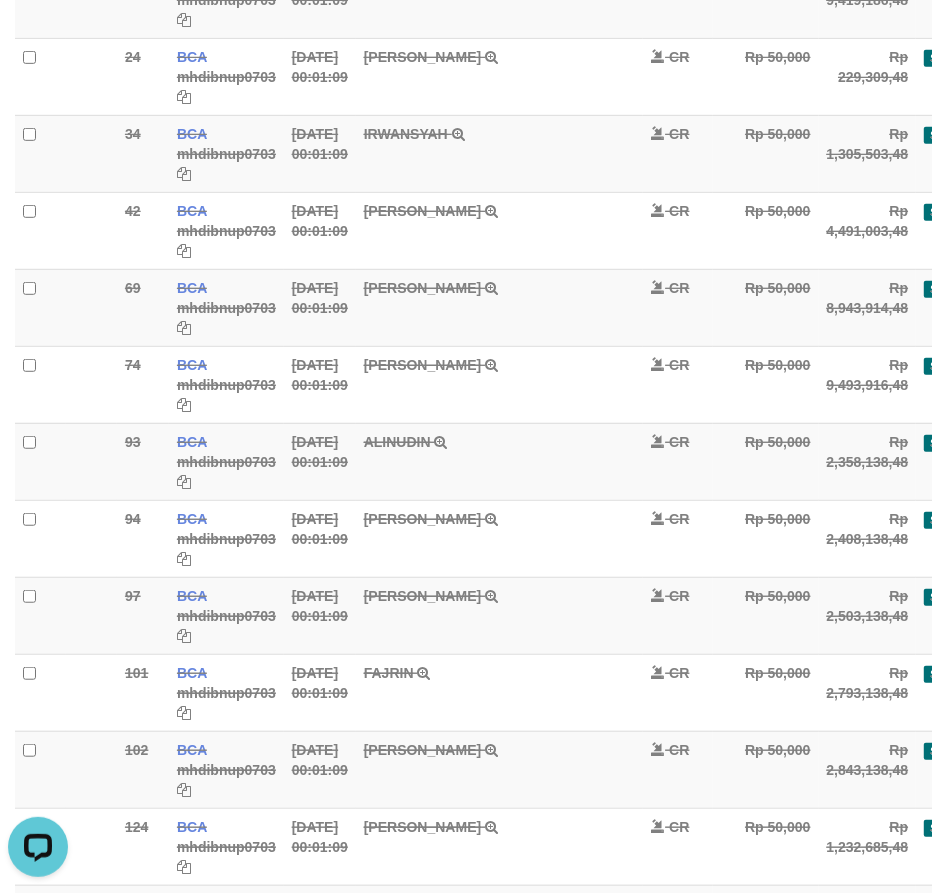 select on "****" 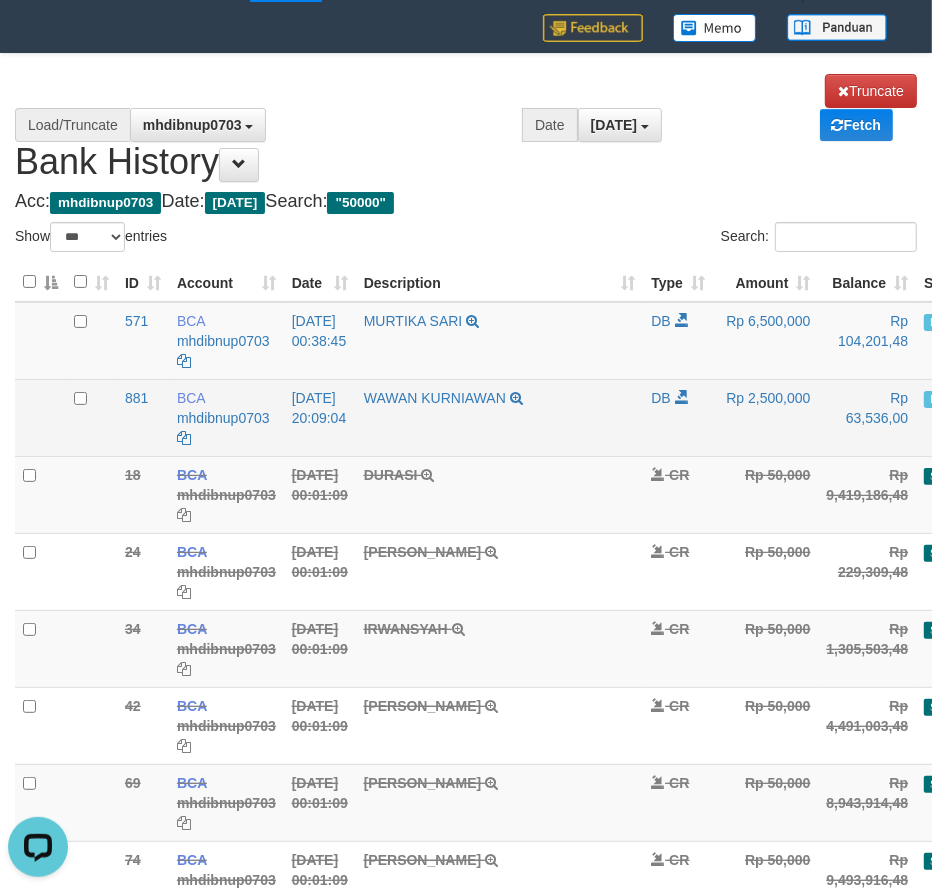 scroll, scrollTop: 0, scrollLeft: 0, axis: both 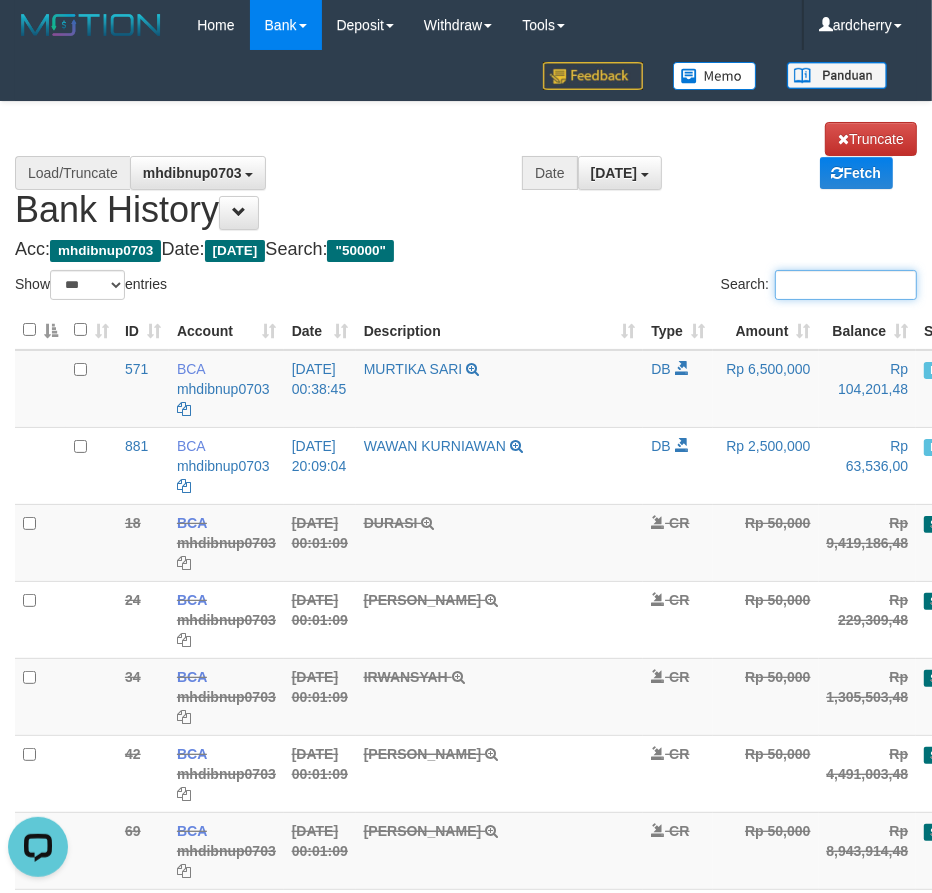 click on "Search:" at bounding box center [846, 285] 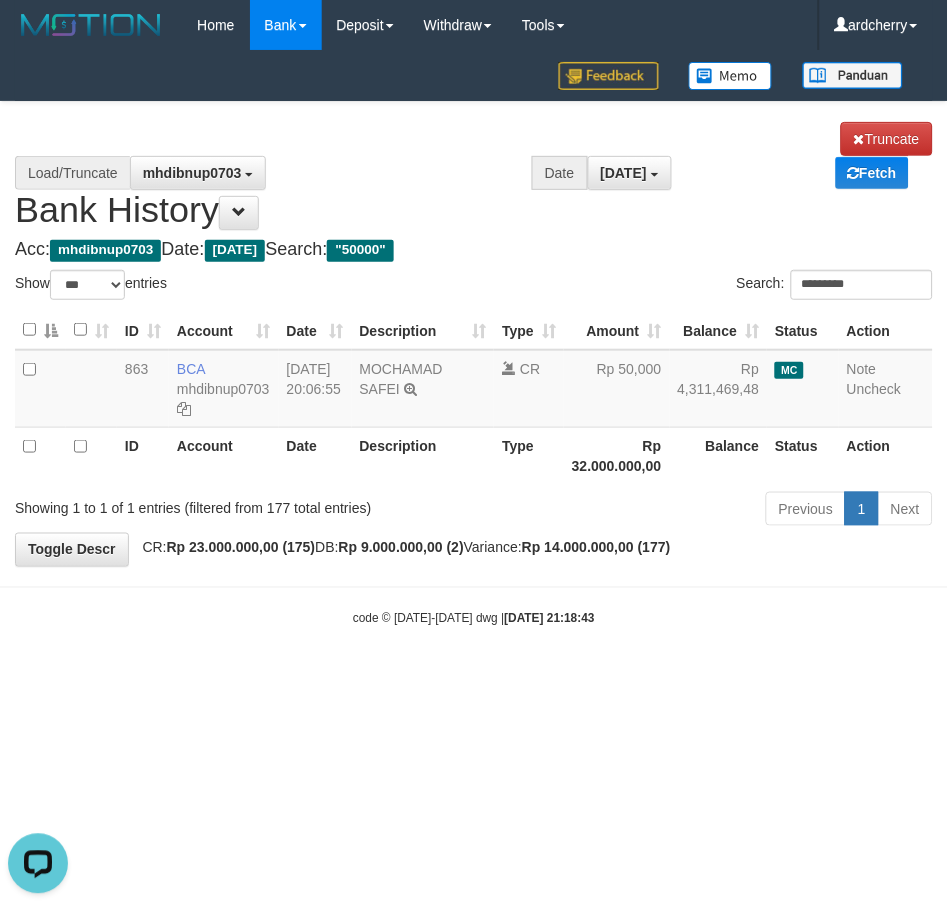 click on "Toggle navigation
Home
Bank
Account List
Load
By Website
Group
[ITOTO]													NGAMENJITU
By Load Group (DPS)
Group ard-1
Group ard-2
Group ard-3
Group ard-4
Mutasi Bank 							 -" at bounding box center [474, 339] 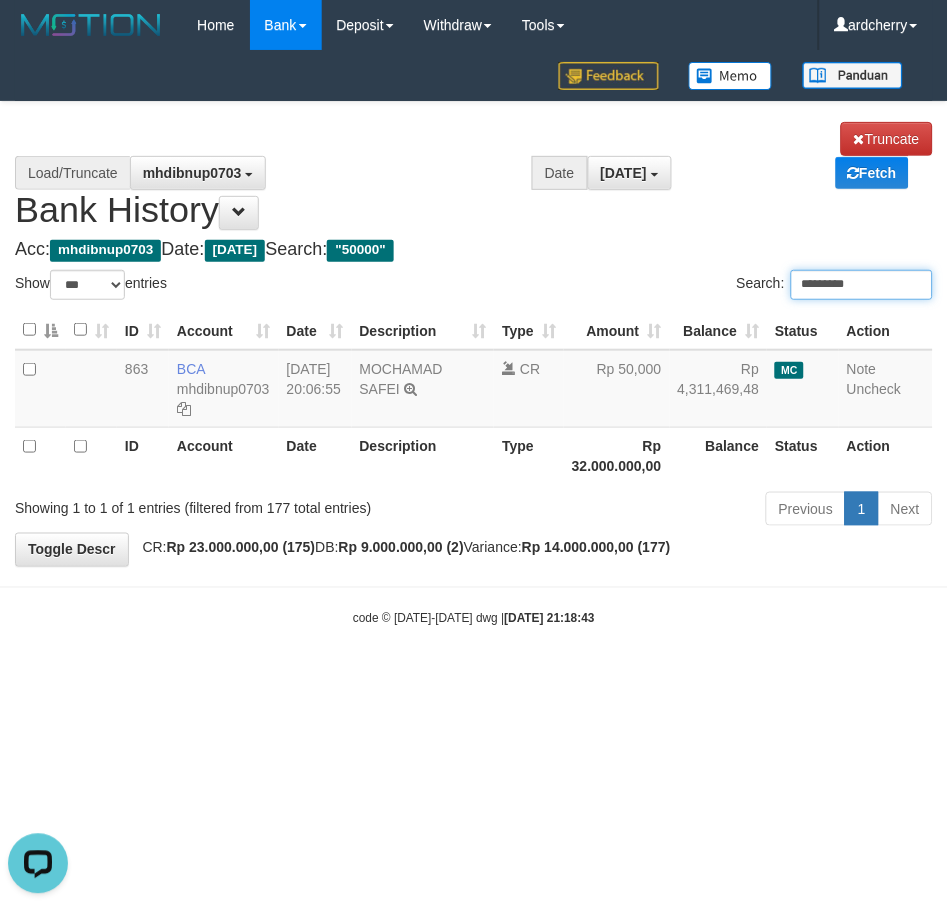 click on "********" at bounding box center (862, 285) 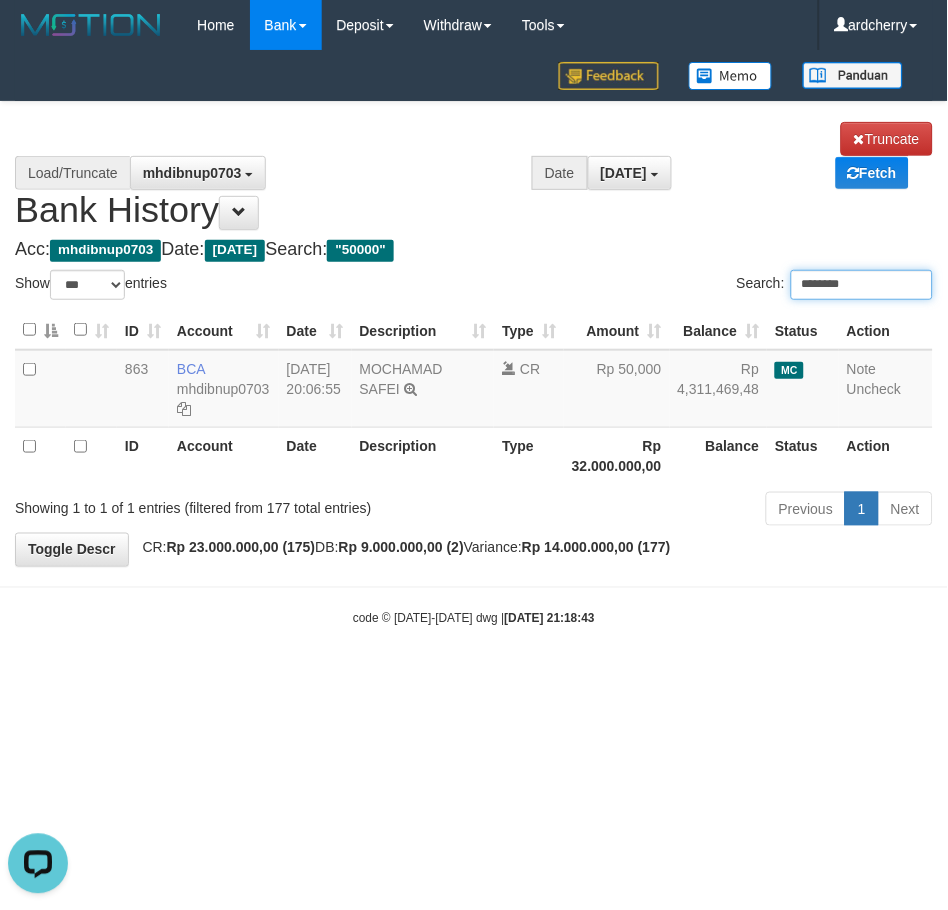type on "********" 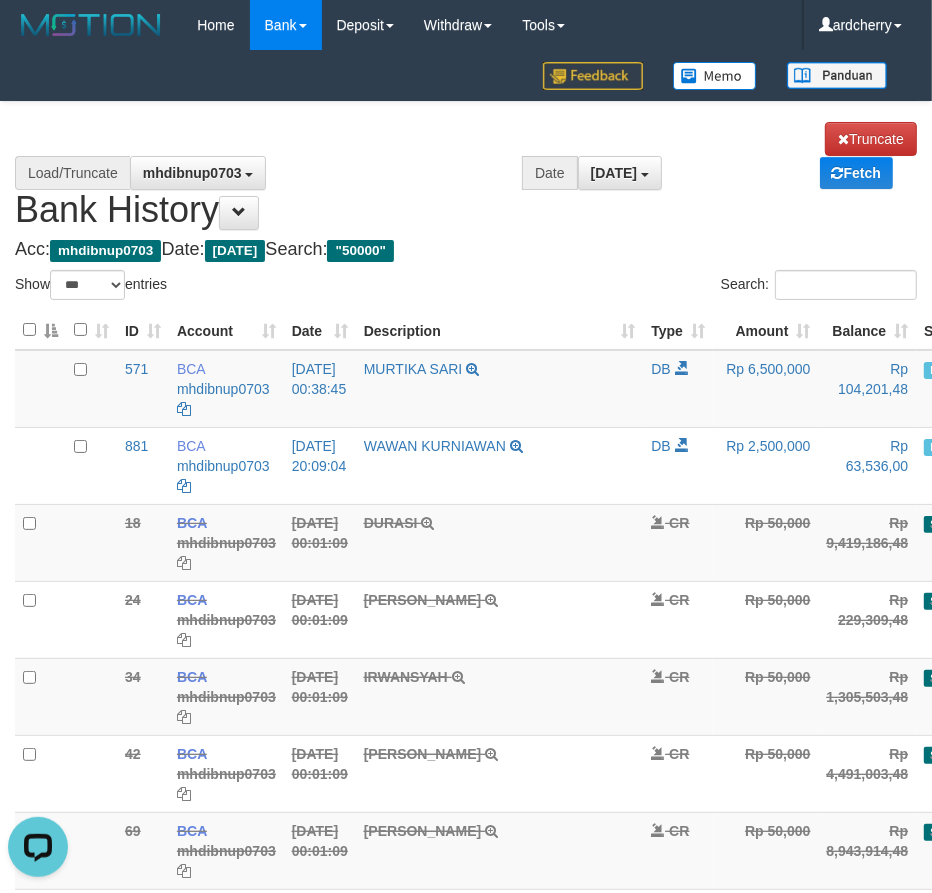 click on "mhdibnup0703    NGAMENJITU  mhdibnup0703" at bounding box center [326, 173] 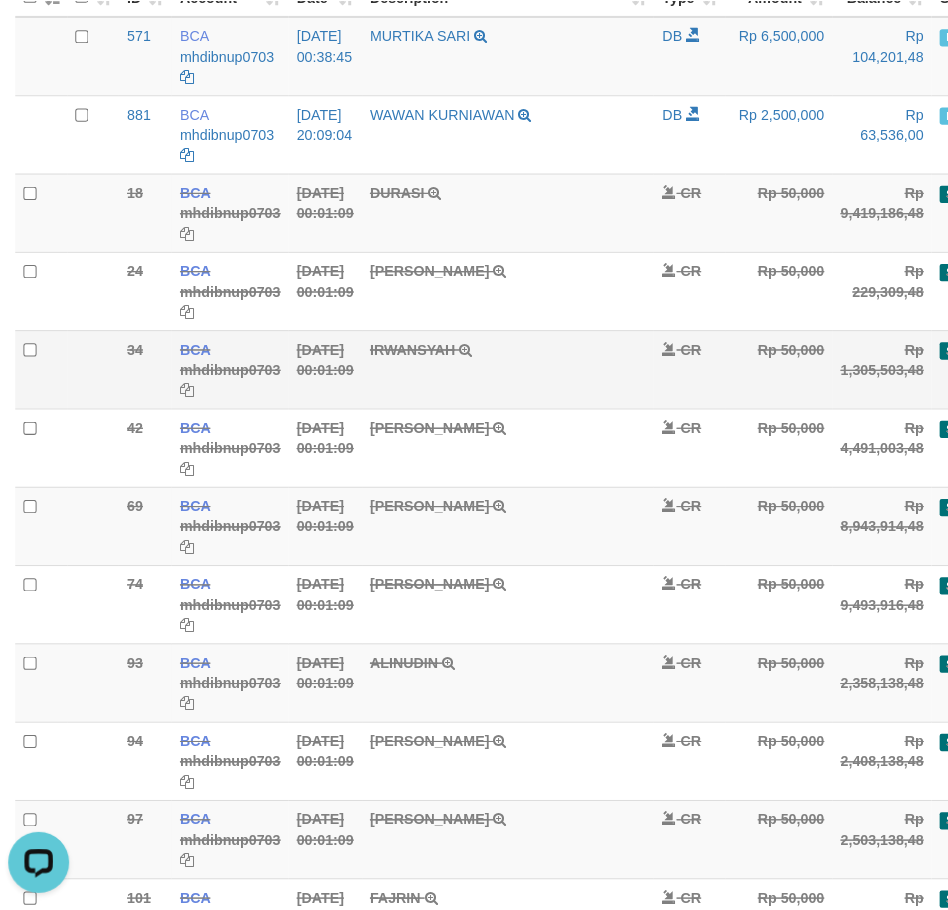 scroll, scrollTop: 0, scrollLeft: 0, axis: both 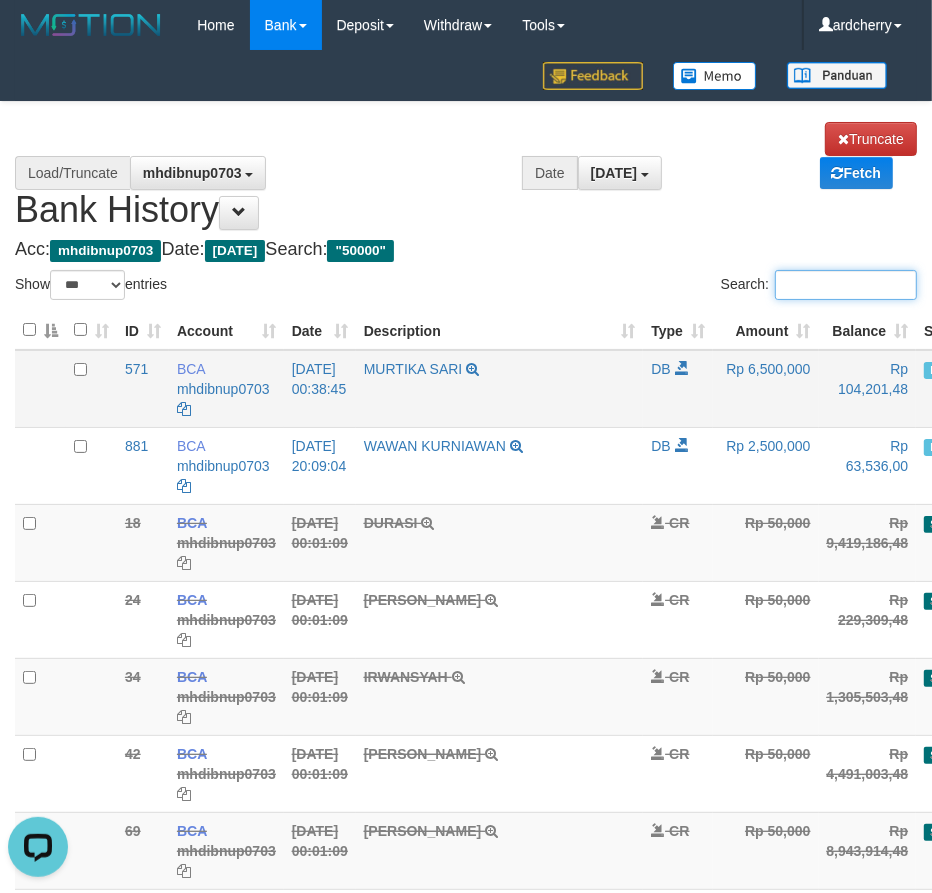 drag, startPoint x: 780, startPoint y: 295, endPoint x: 723, endPoint y: 352, distance: 80.610176 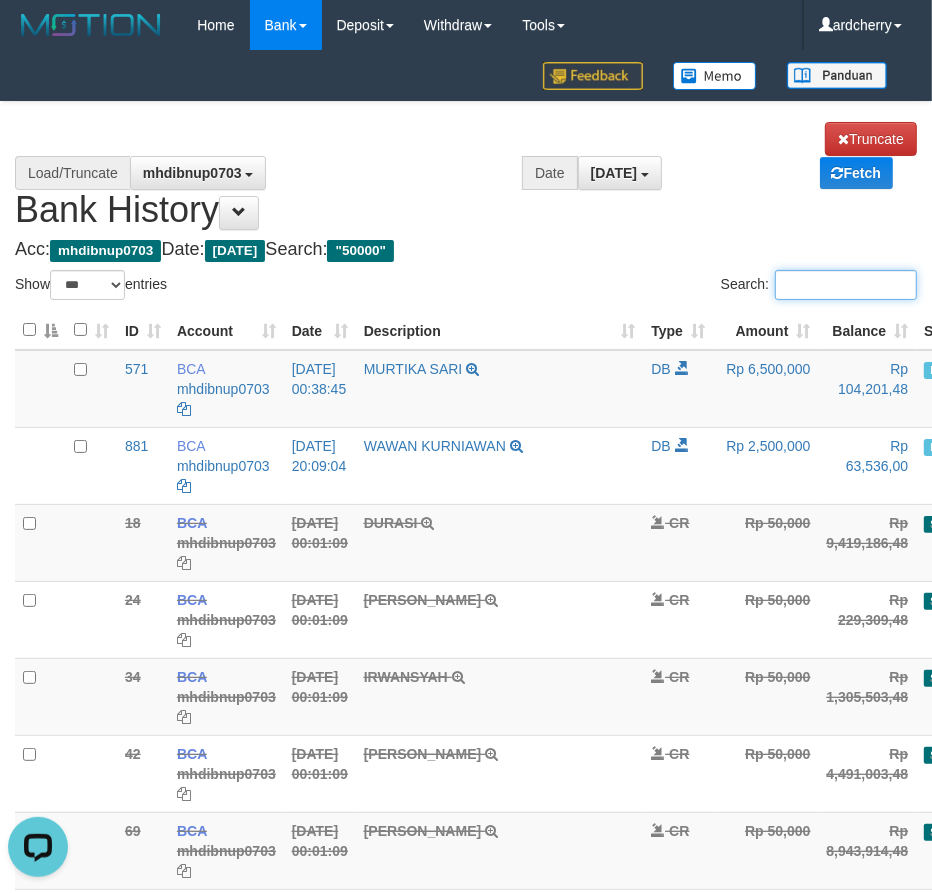 click on "Search:" at bounding box center (846, 285) 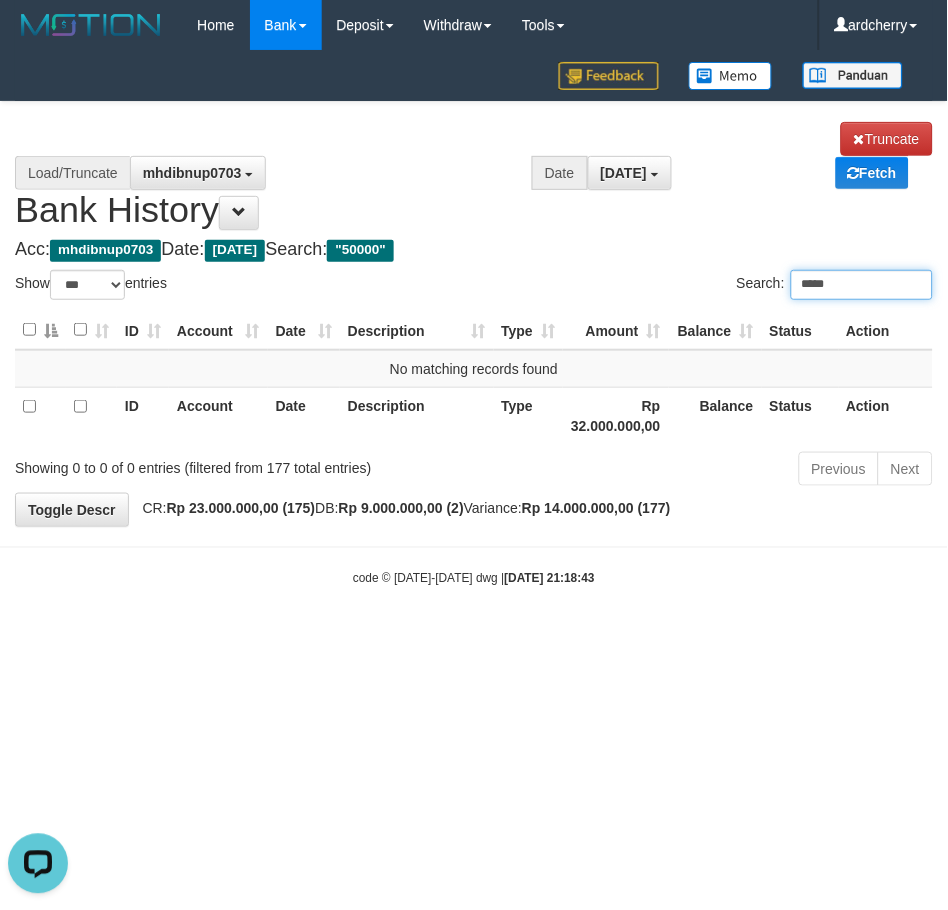 click on "*****" at bounding box center [862, 285] 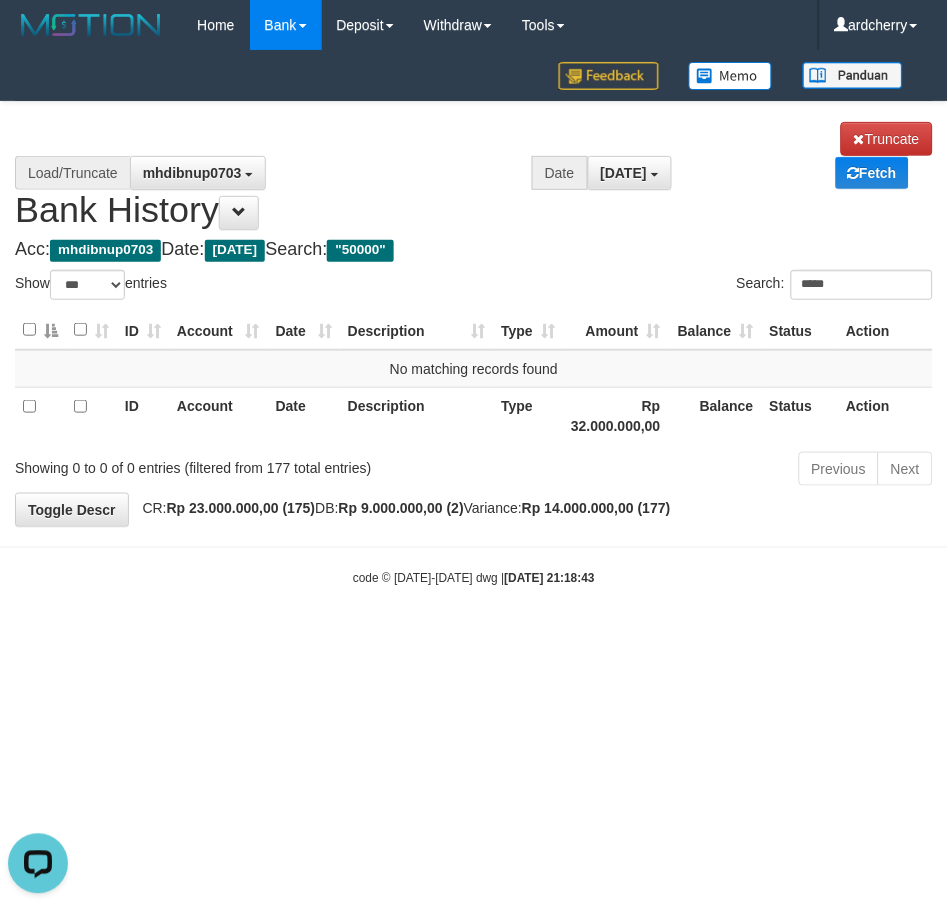 click on "Acc: 											 mhdibnup0703
Date:  Today    		Search:  "50000"" at bounding box center (474, 250) 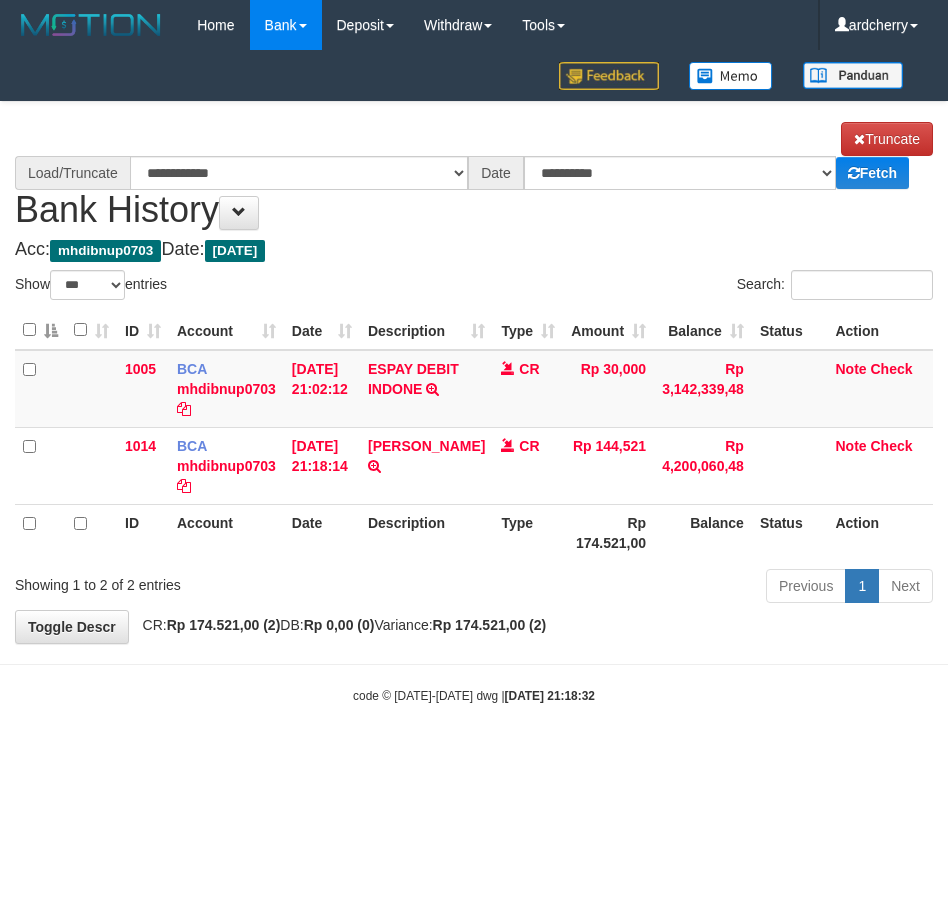 select on "***" 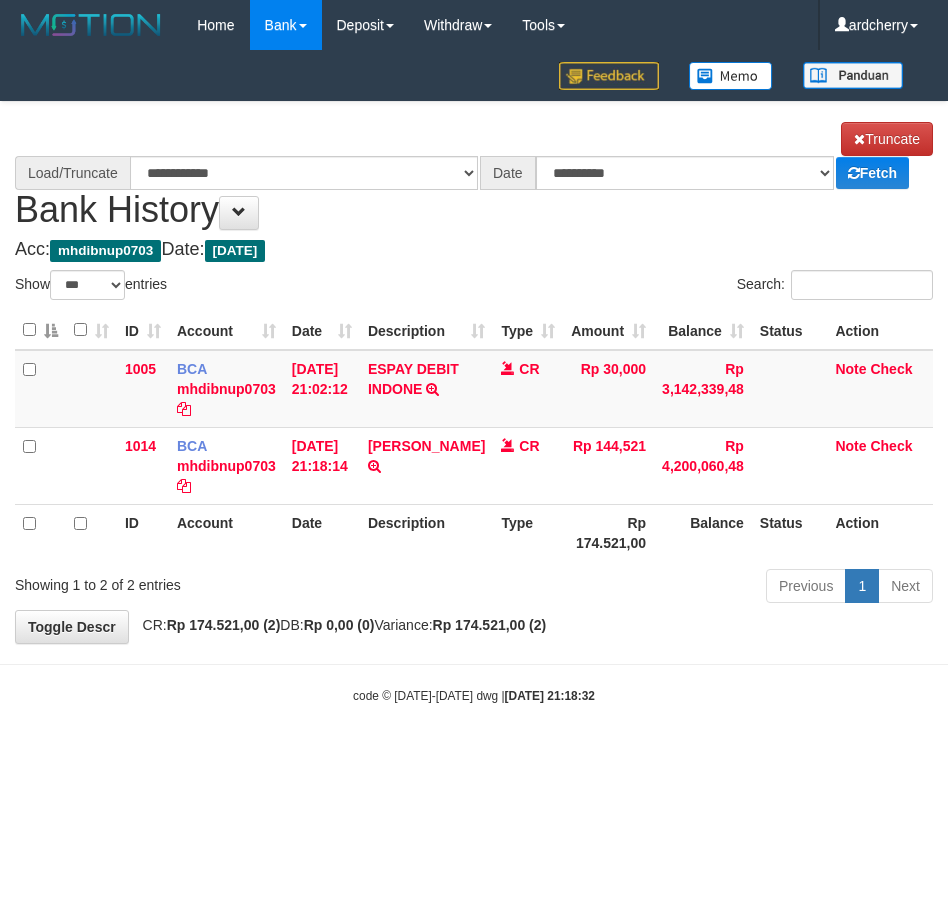 scroll, scrollTop: 0, scrollLeft: 0, axis: both 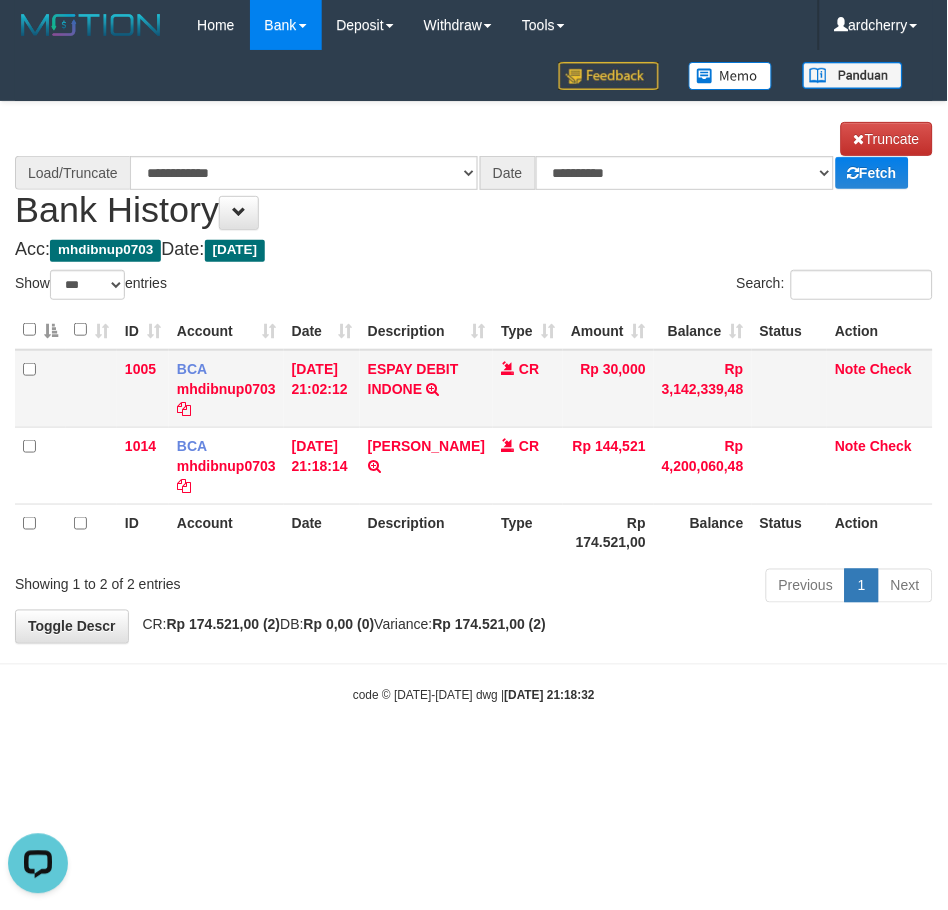 click on "ESPAY DEBIT INDONE       TRSF E-BANKING CR 1007/FTSCY/WS95051
30000.002025071024685201 TRFDN-KARIS
ESPAY DEBIT INDONE" at bounding box center [426, 389] 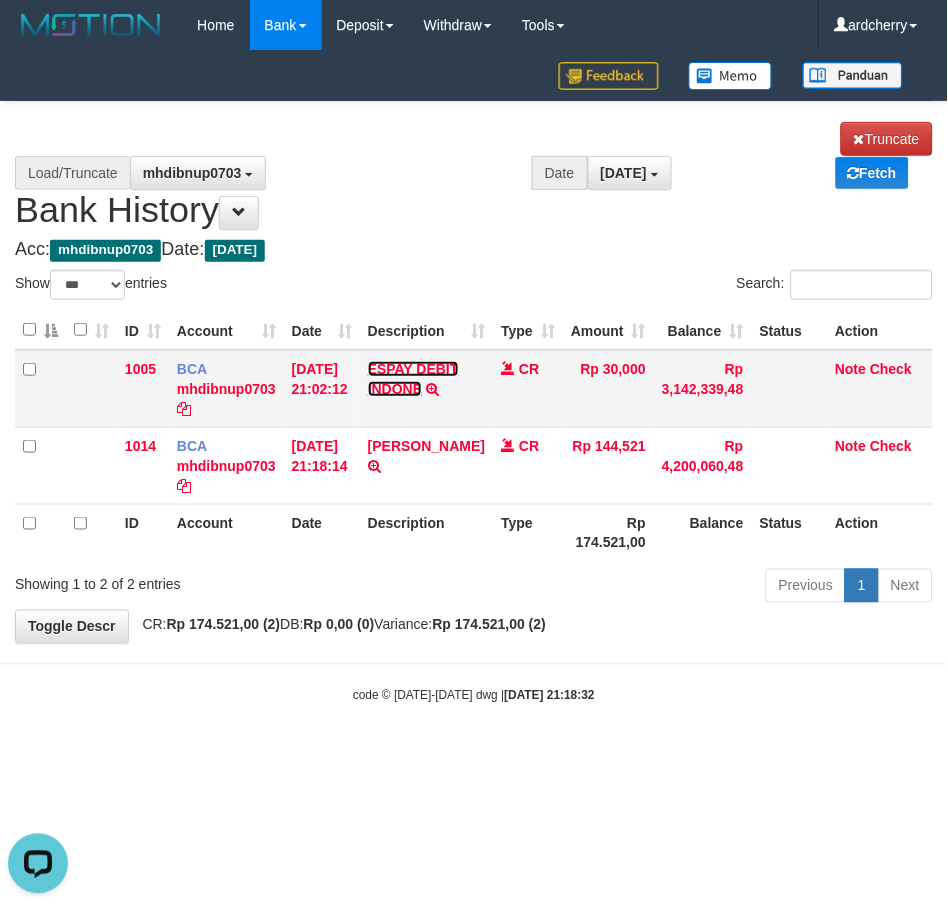 click on "ESPAY DEBIT INDONE" at bounding box center [413, 379] 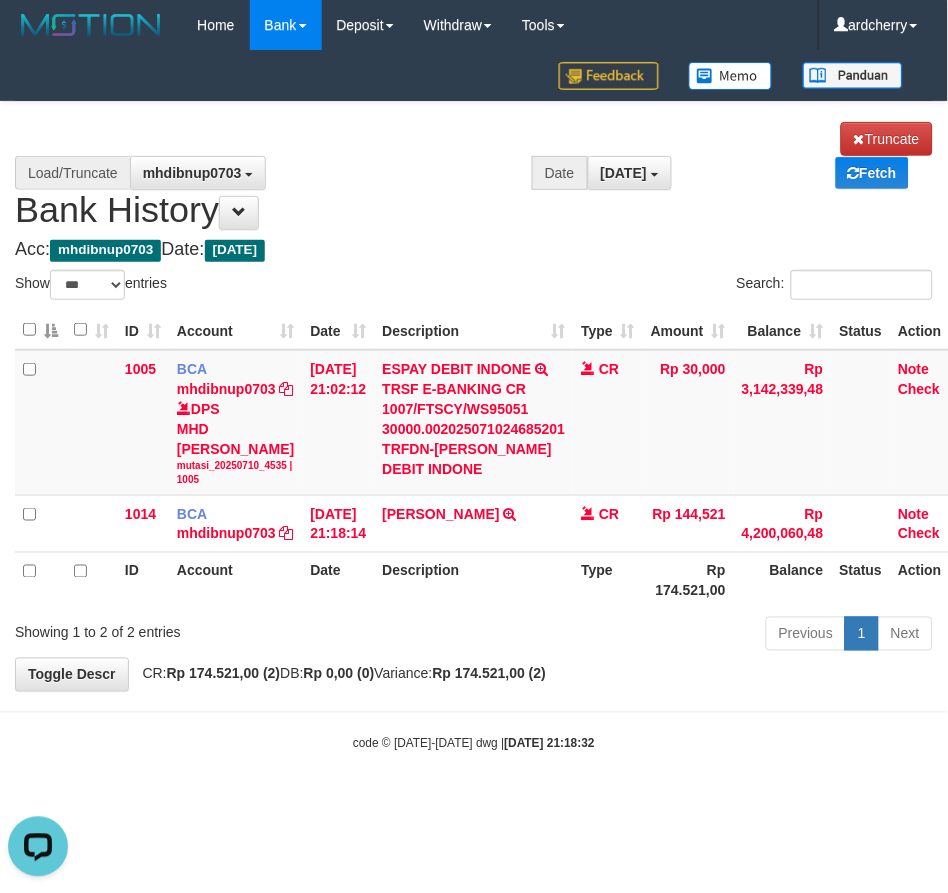 click on "Search:" at bounding box center [711, 287] 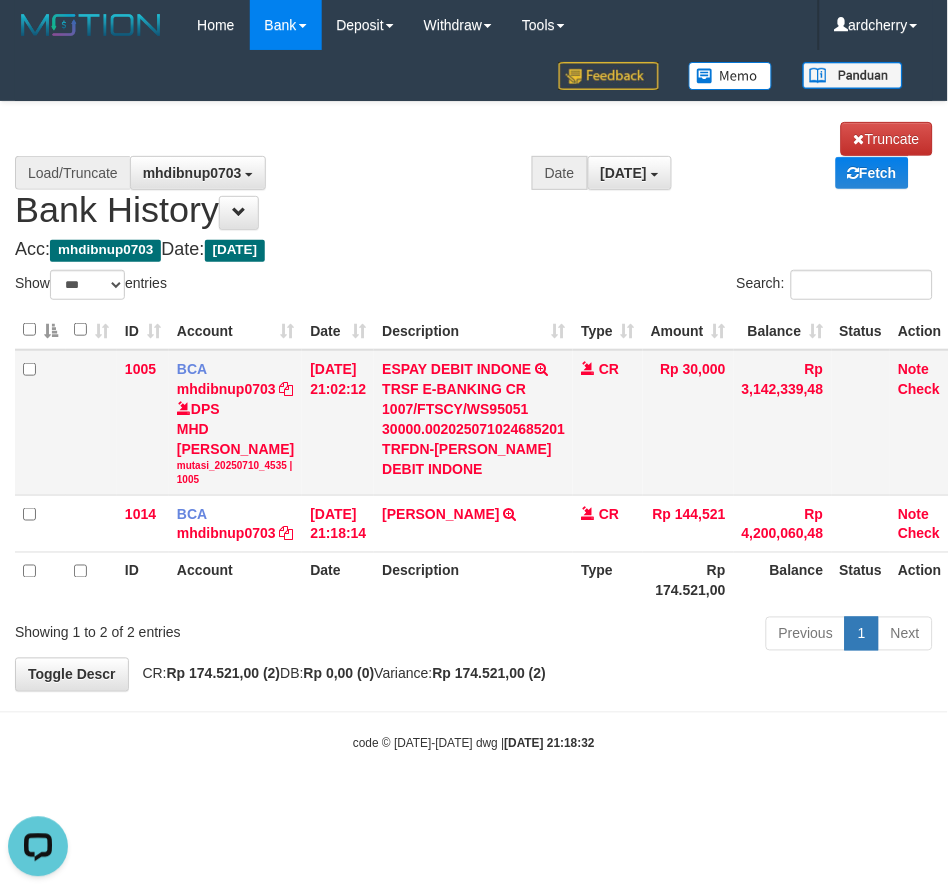 click on "TRSF E-BANKING CR 1007/FTSCY/WS95051
30000.002025071024685201 TRFDN-KARIS
ESPAY DEBIT INDONE" at bounding box center (473, 429) 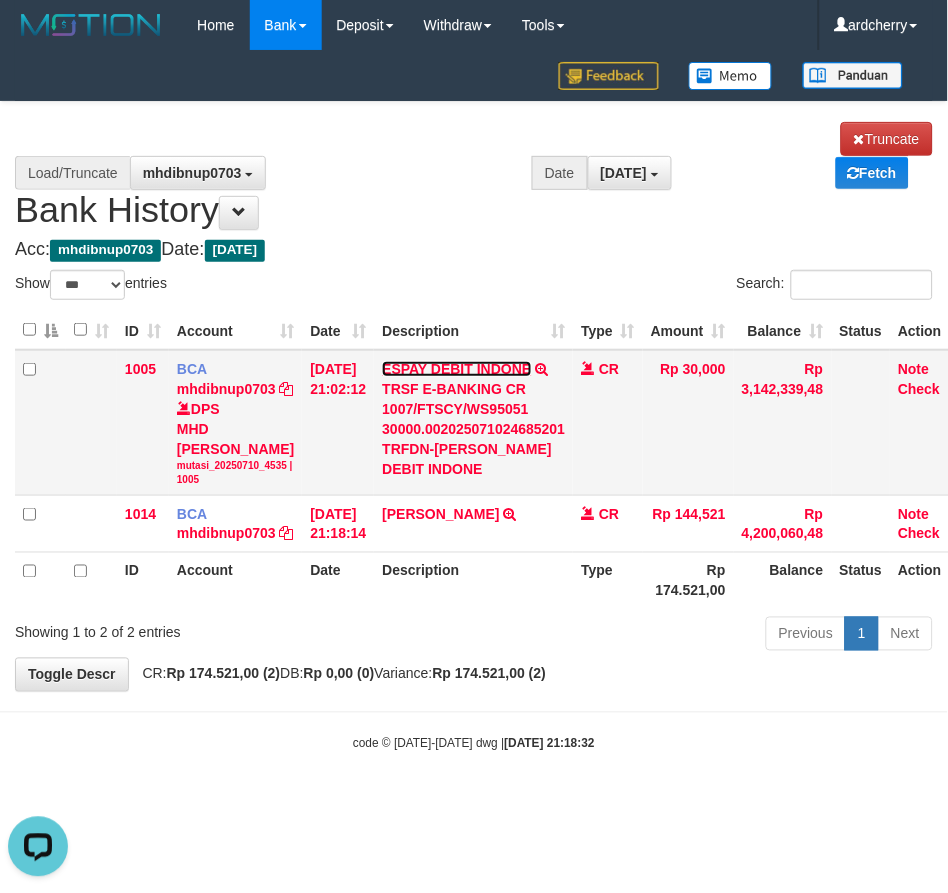 click on "ESPAY DEBIT INDONE" at bounding box center [456, 369] 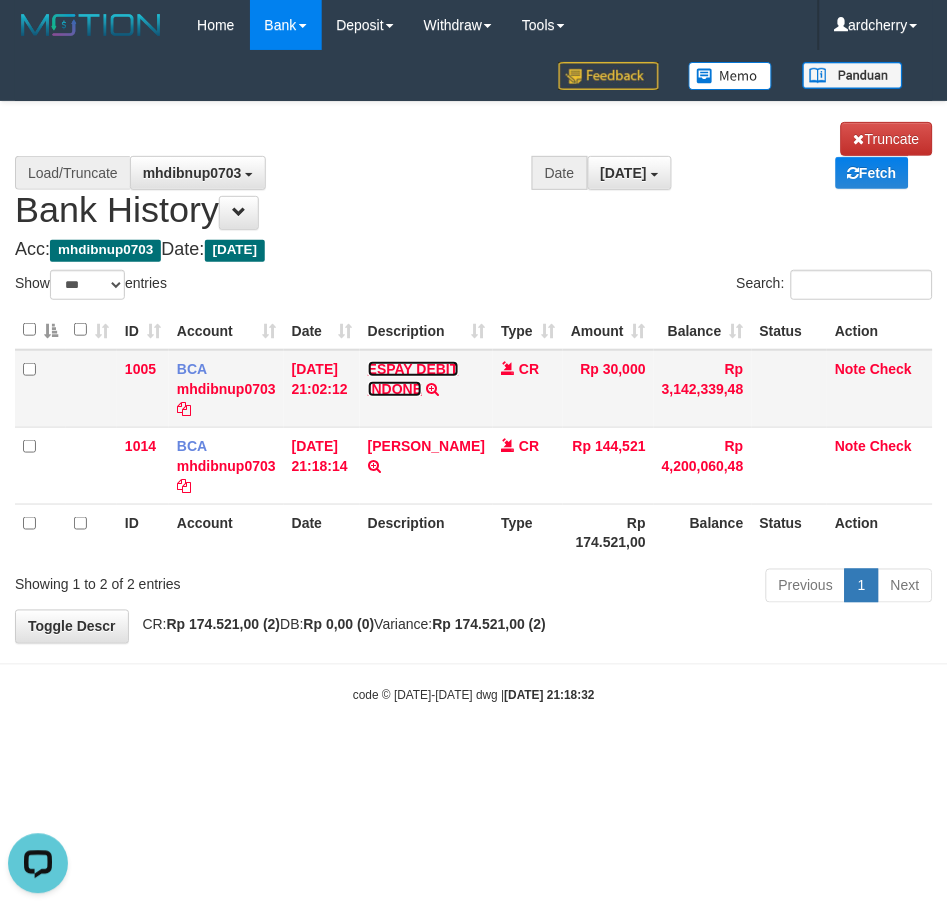 click on "ESPAY DEBIT INDONE" at bounding box center (413, 379) 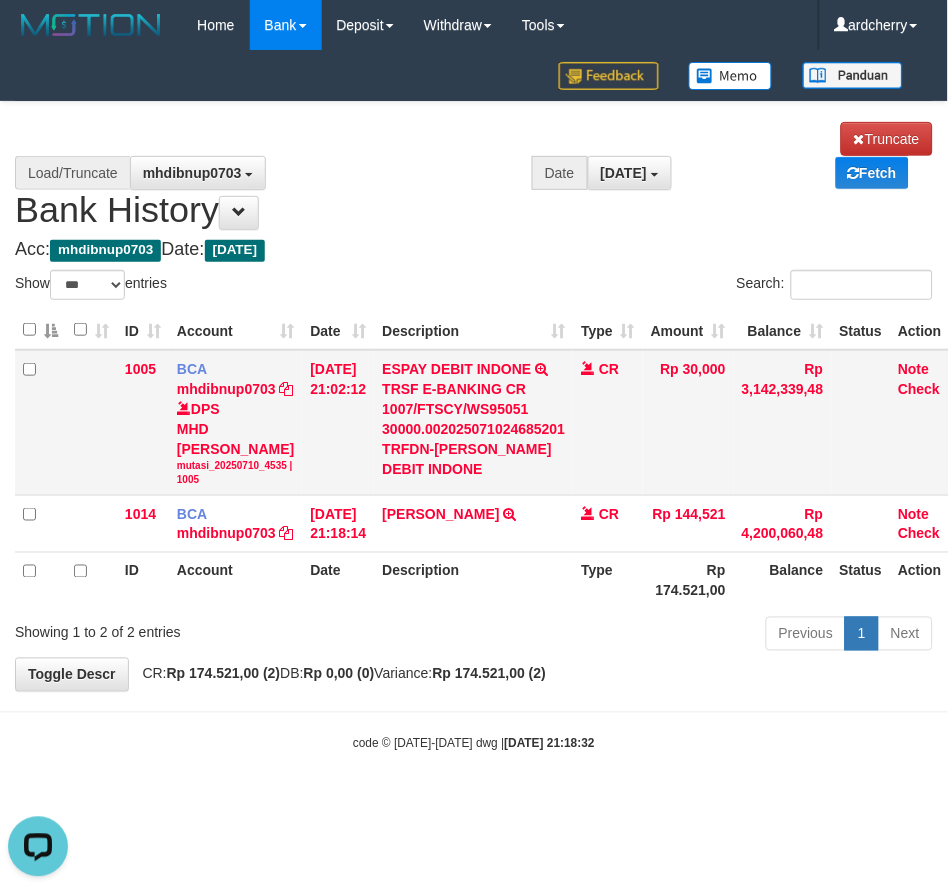 click on "TRSF E-BANKING CR 1007/FTSCY/WS95051
30000.002025071024685201 TRFDN-KARIS
ESPAY DEBIT INDONE" at bounding box center (473, 429) 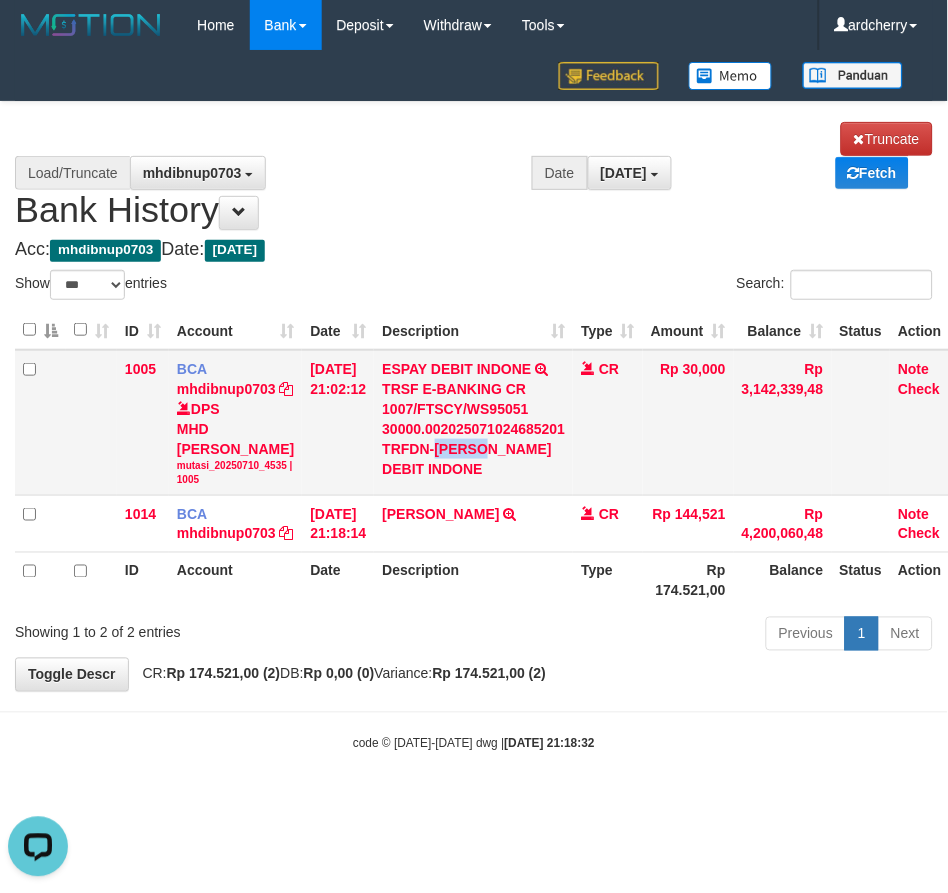 click on "TRSF E-BANKING CR 1007/FTSCY/WS95051
30000.002025071024685201 TRFDN-KARIS
ESPAY DEBIT INDONE" at bounding box center [473, 429] 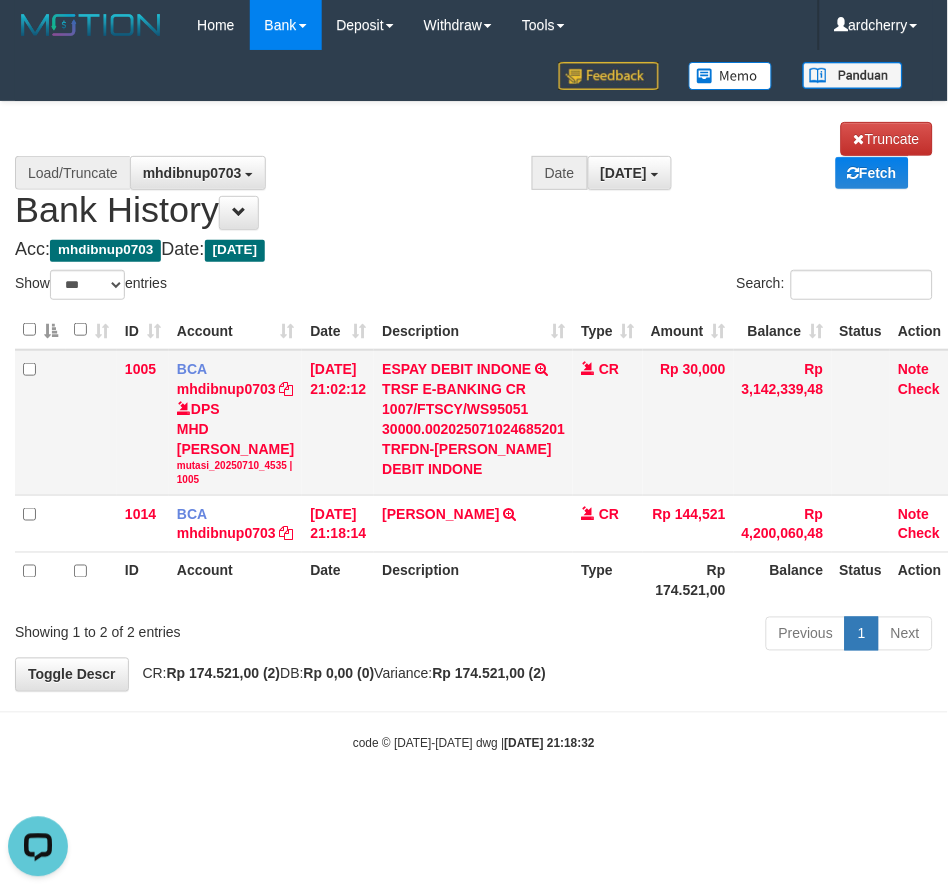 click on "Note
Check" at bounding box center [920, 423] 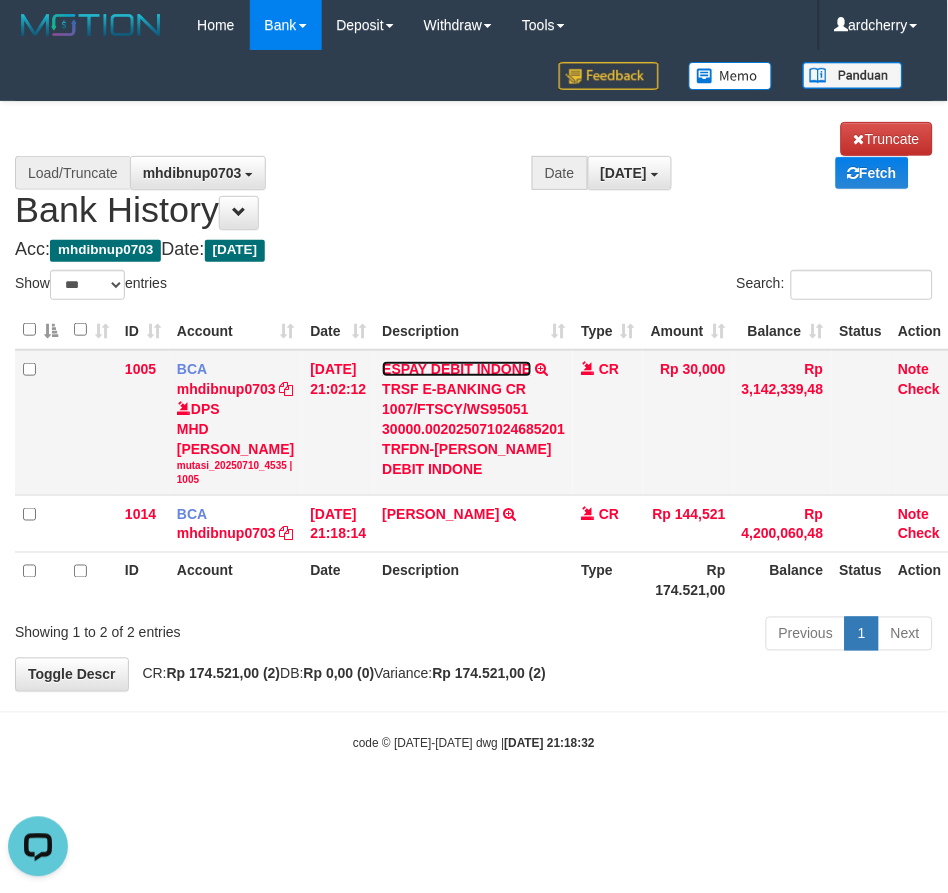 click on "ESPAY DEBIT INDONE" at bounding box center (456, 369) 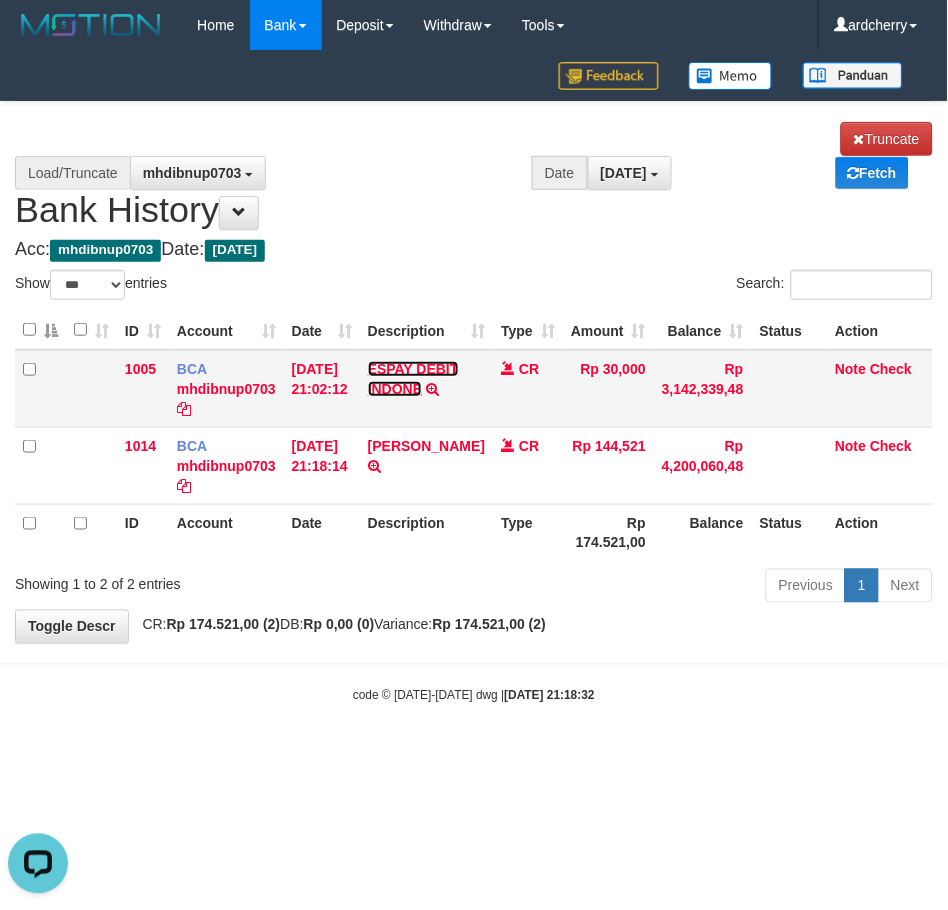click on "ESPAY DEBIT INDONE" at bounding box center (413, 379) 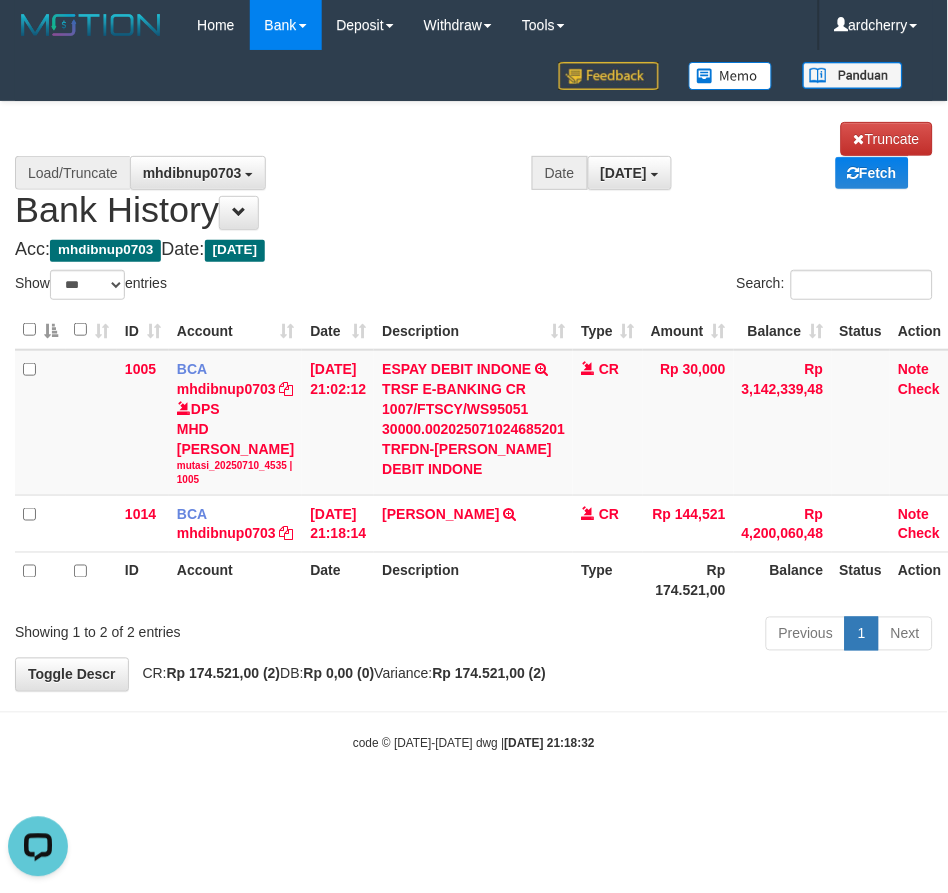 click on "Previous 1 Next" at bounding box center (671, 636) 